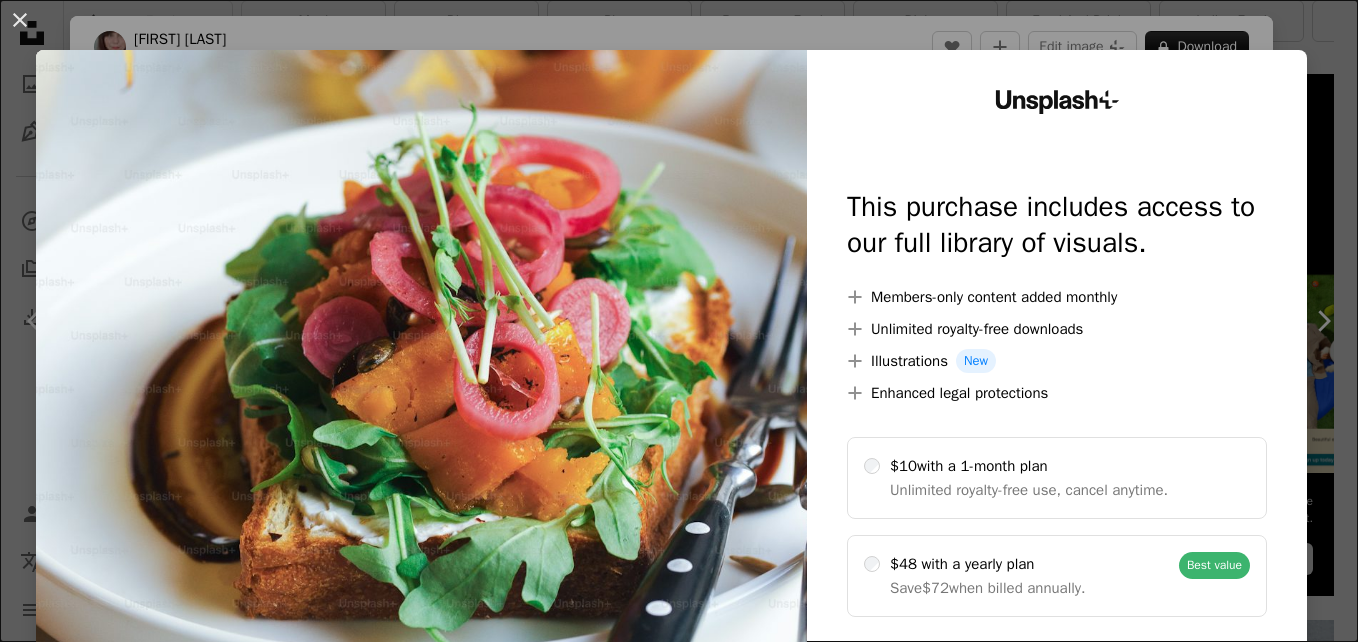 scroll, scrollTop: 200, scrollLeft: 0, axis: vertical 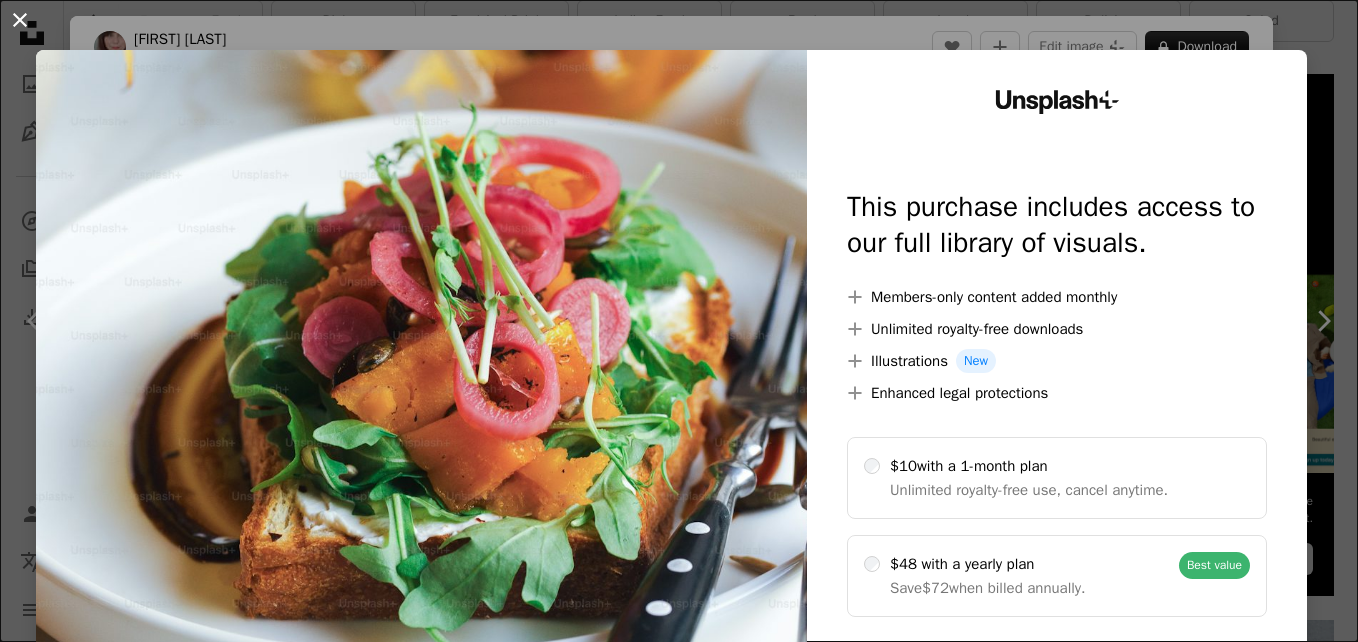 click on "An X shape" at bounding box center [20, 20] 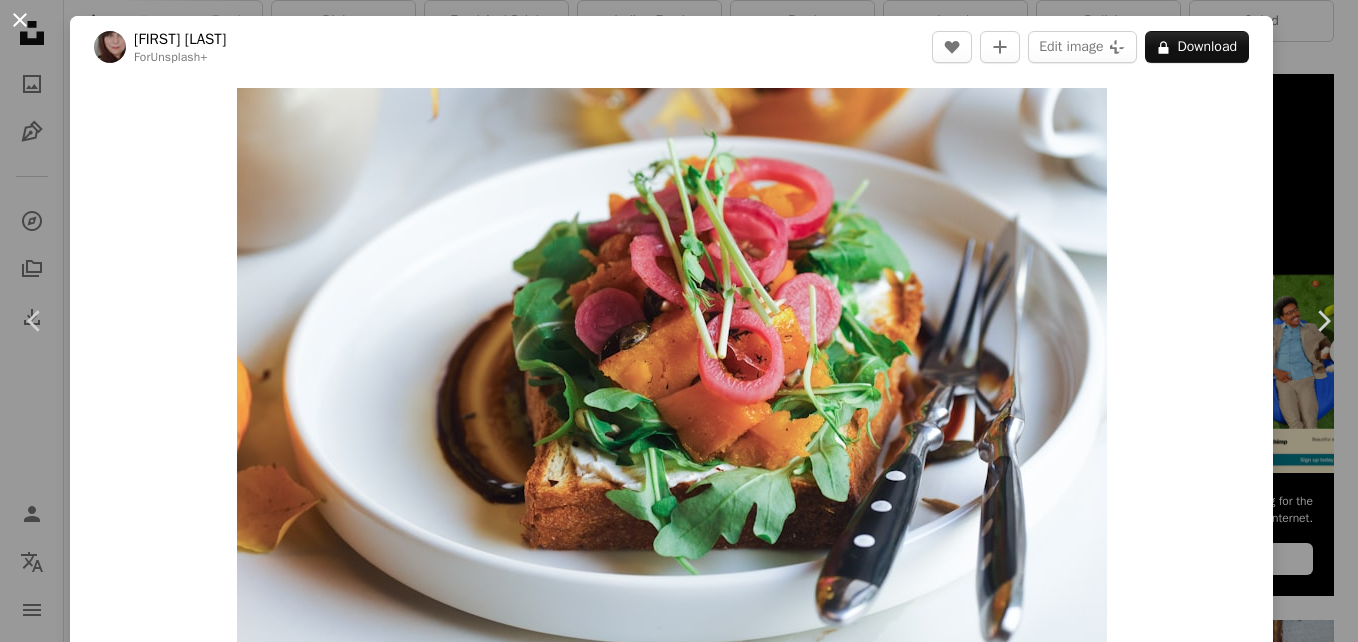click on "An X shape" at bounding box center (20, 20) 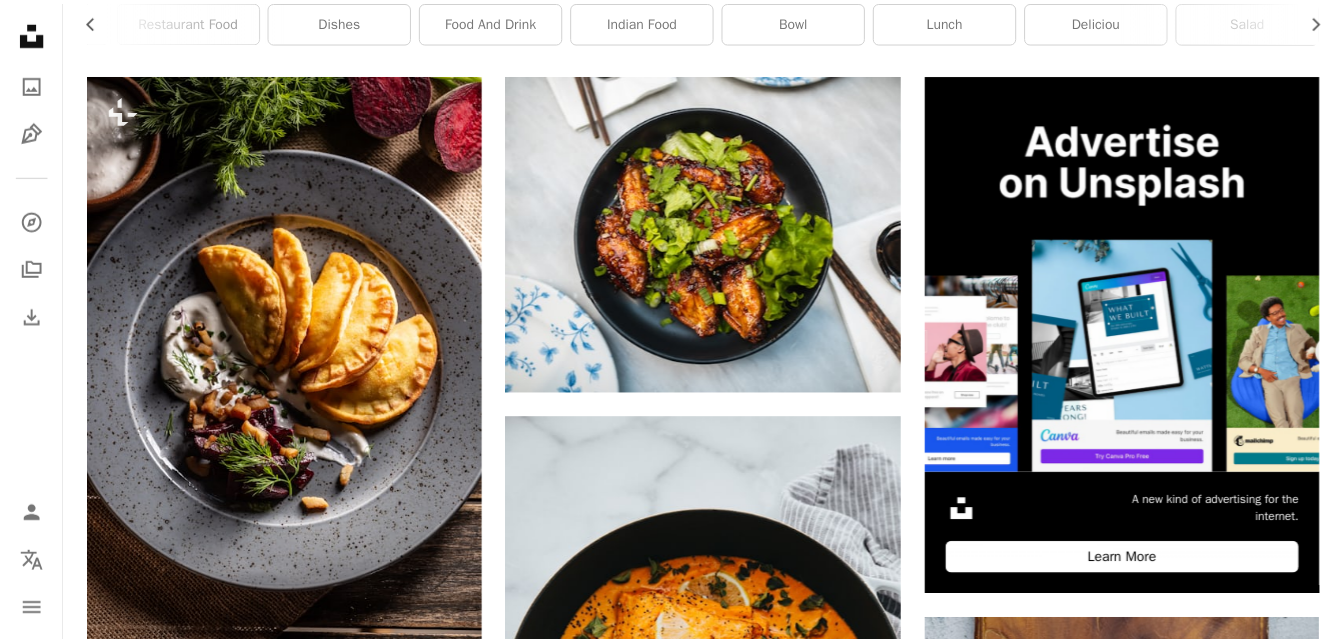 scroll, scrollTop: 0, scrollLeft: 582, axis: horizontal 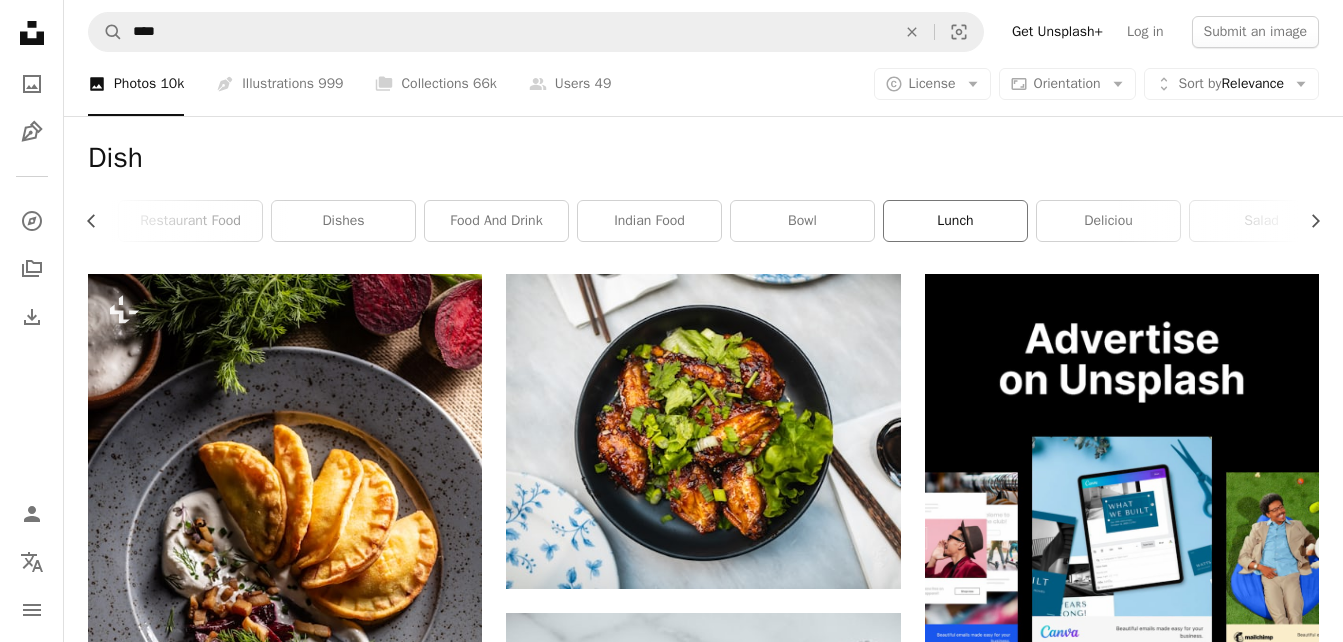 click on "lunch" at bounding box center [955, 221] 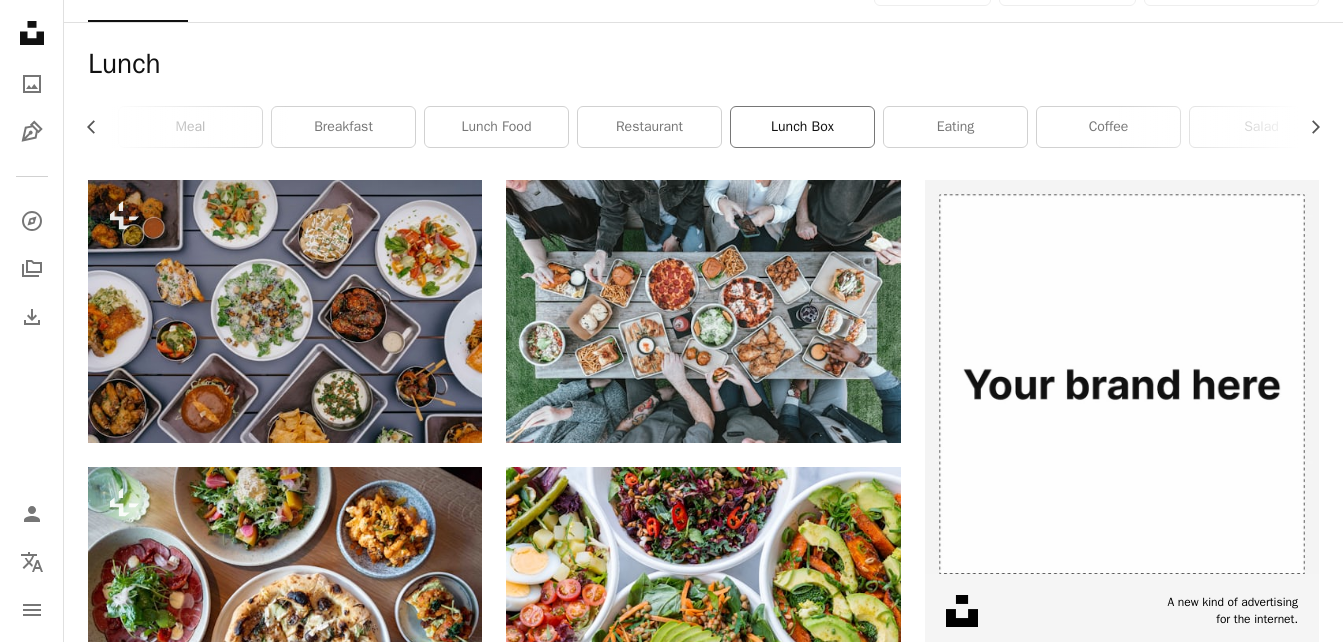 scroll, scrollTop: 0, scrollLeft: 0, axis: both 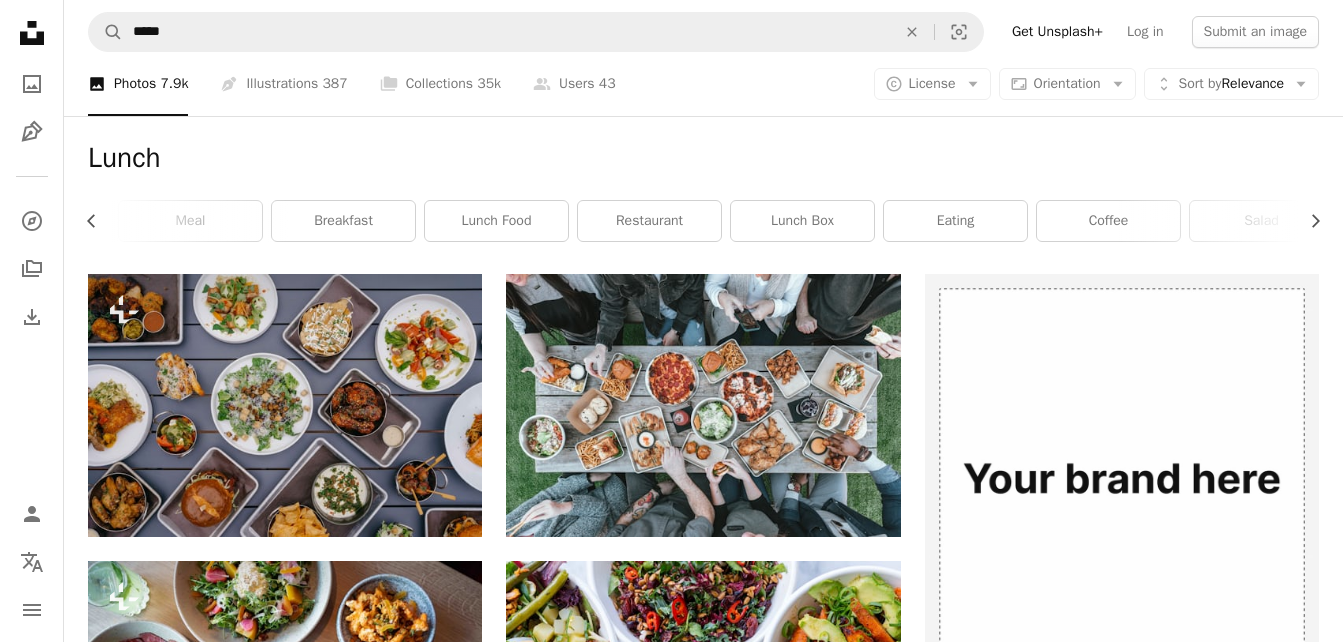 click on "Lunch Chevron left Chevron right food dinner lunch break sandwich meal breakfast lunch food restaurant lunch box eating coffee salad" at bounding box center [703, 195] 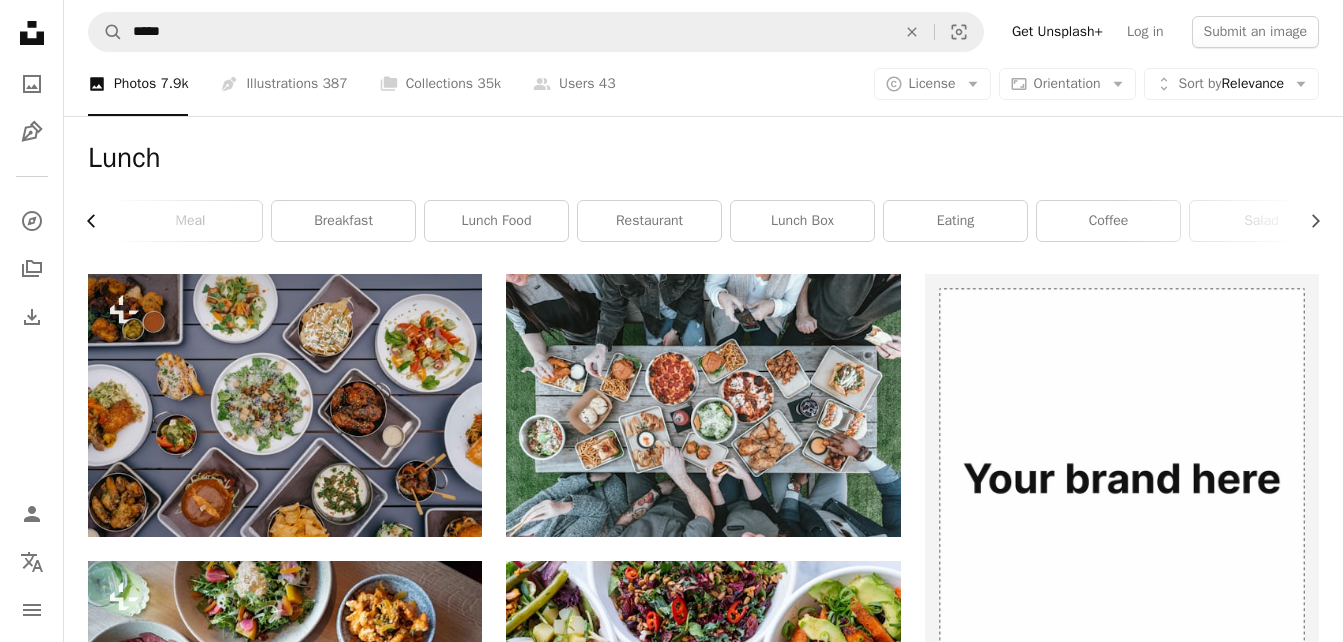 click 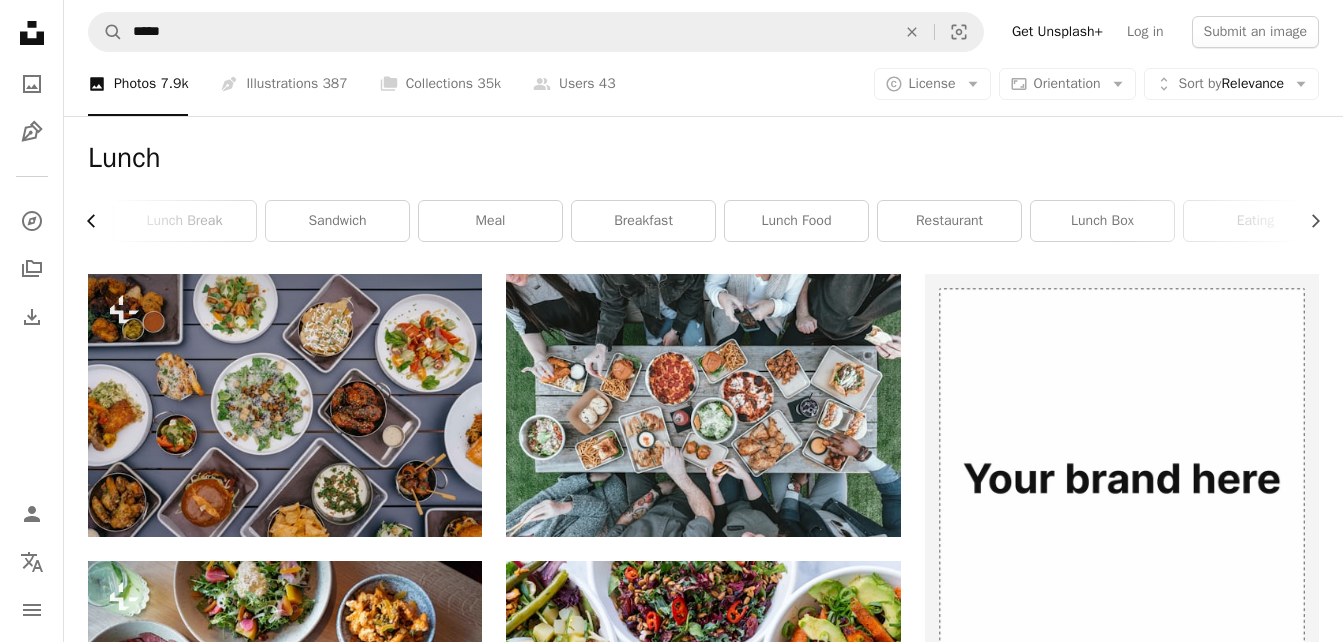 click 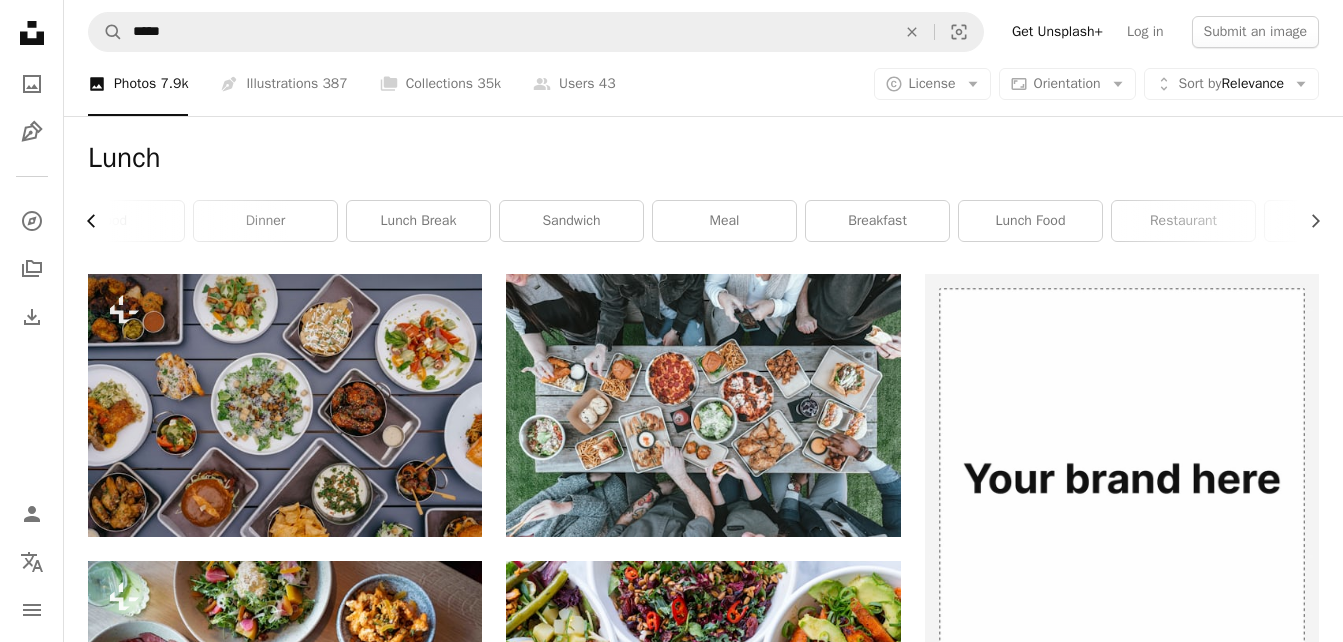 scroll, scrollTop: 0, scrollLeft: 0, axis: both 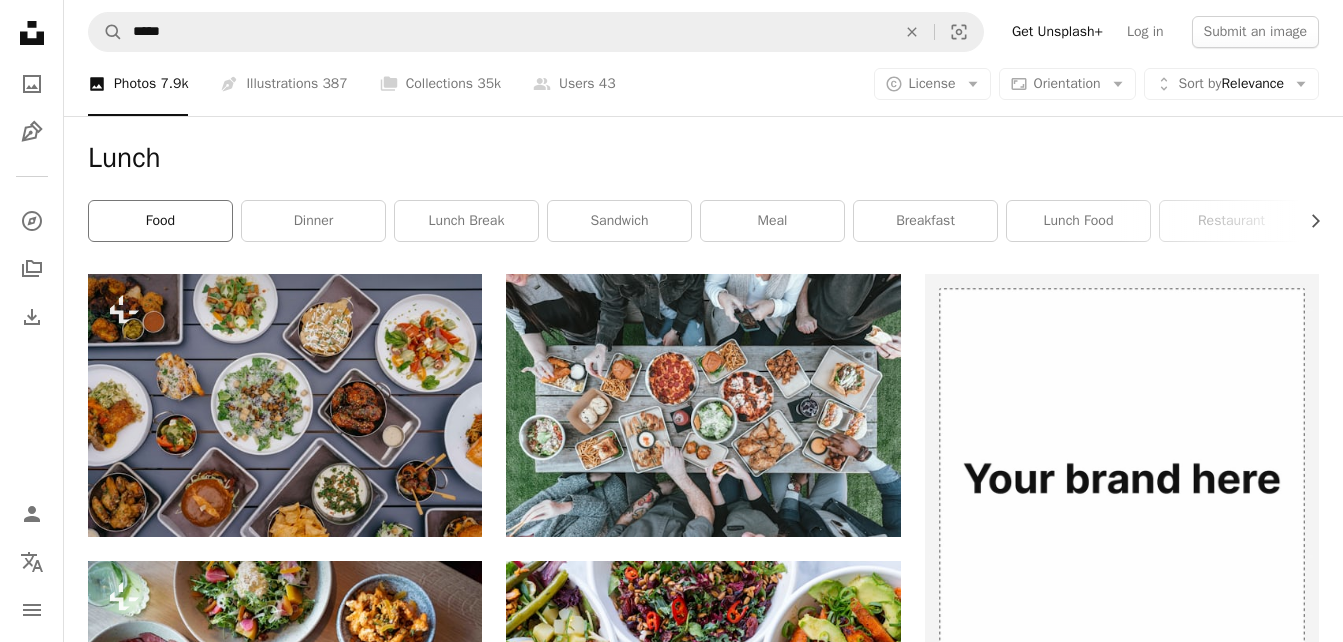 click on "food" at bounding box center [160, 221] 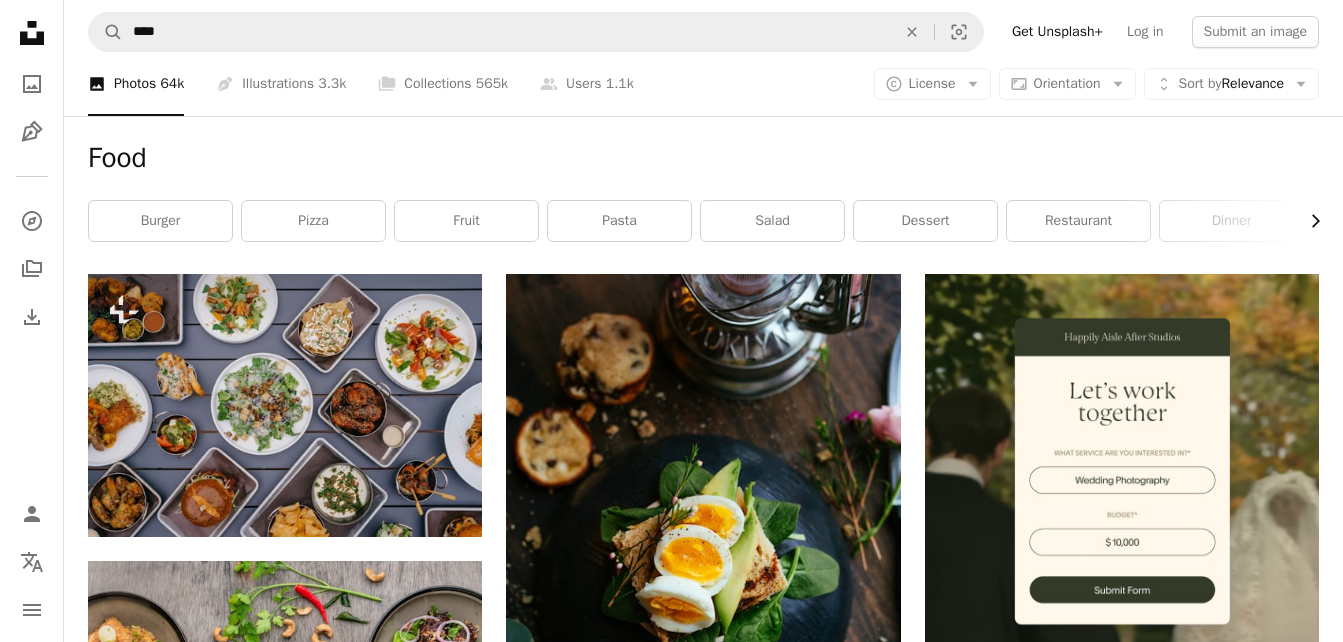 click 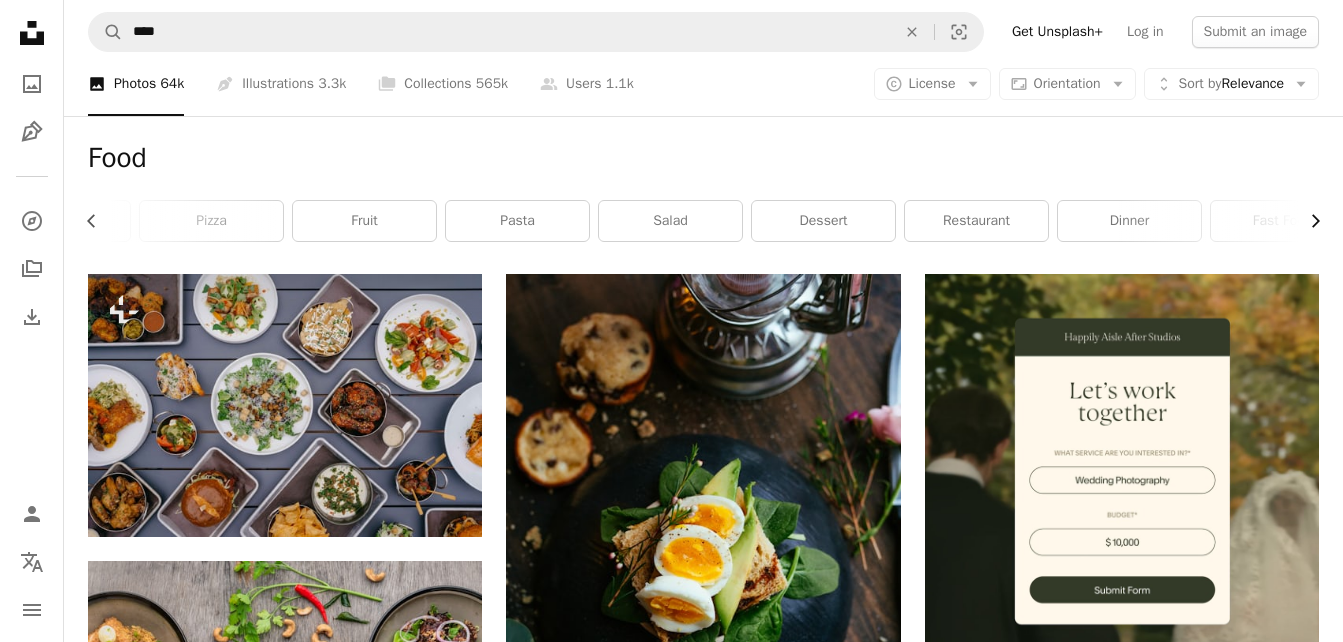 scroll, scrollTop: 0, scrollLeft: 300, axis: horizontal 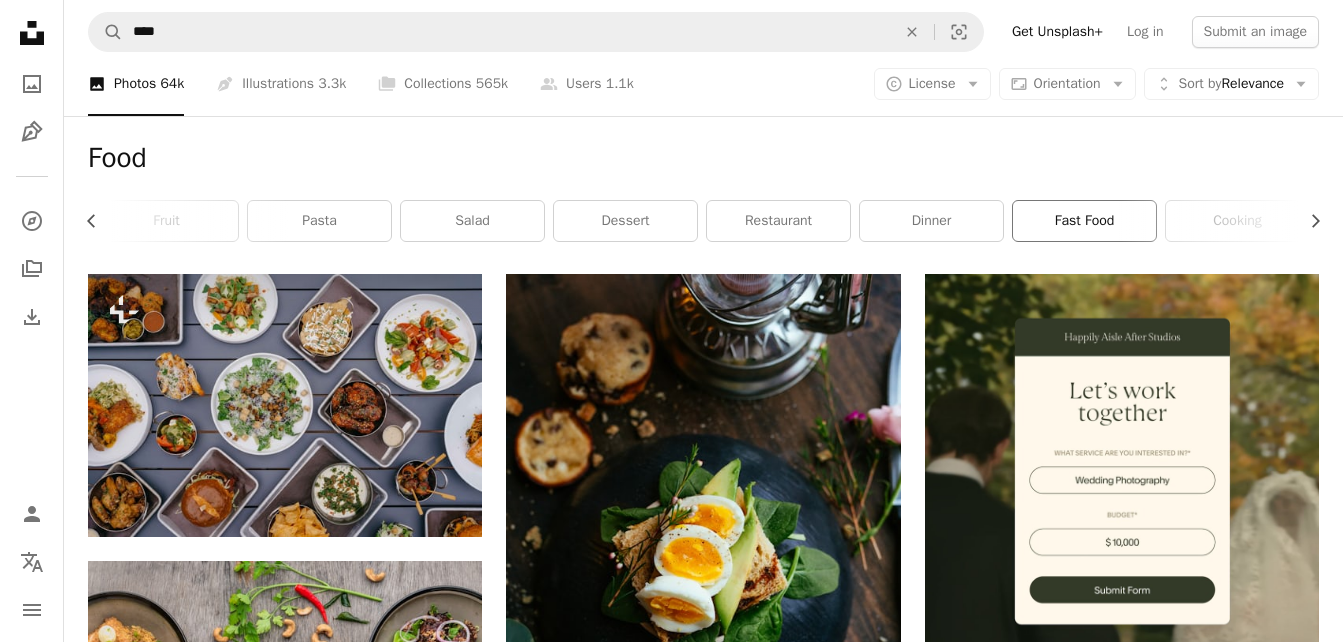 click on "fast food" at bounding box center (1084, 221) 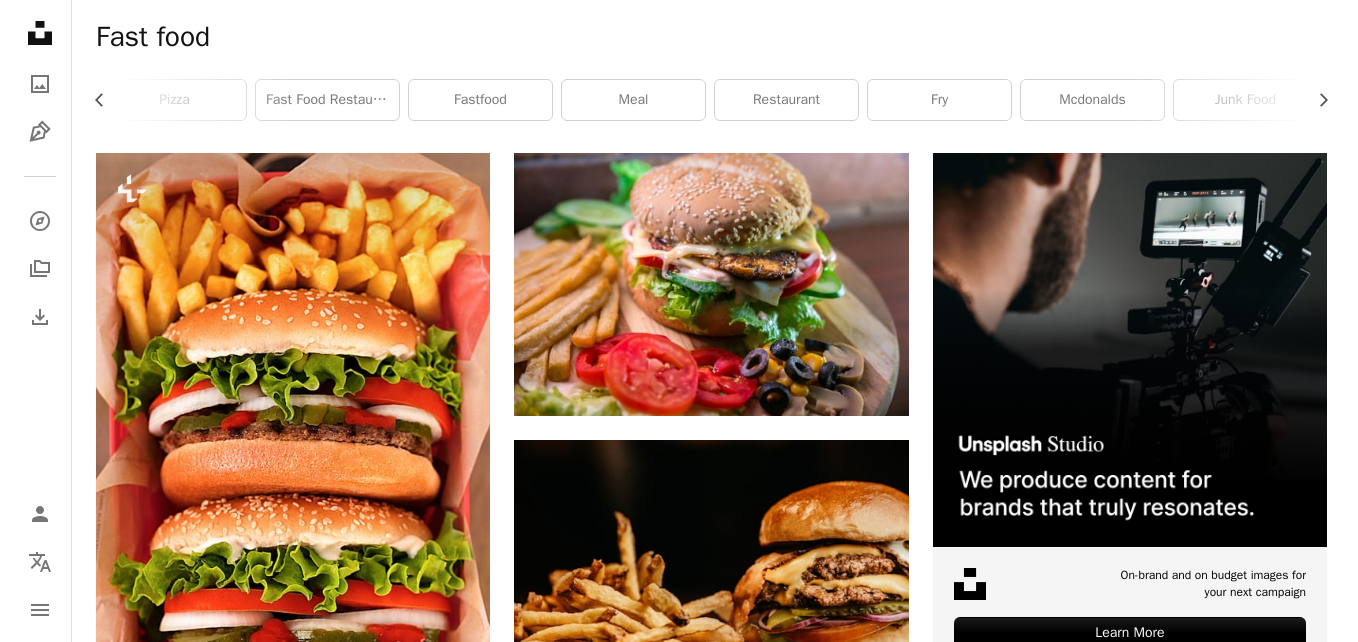 scroll, scrollTop: 100, scrollLeft: 0, axis: vertical 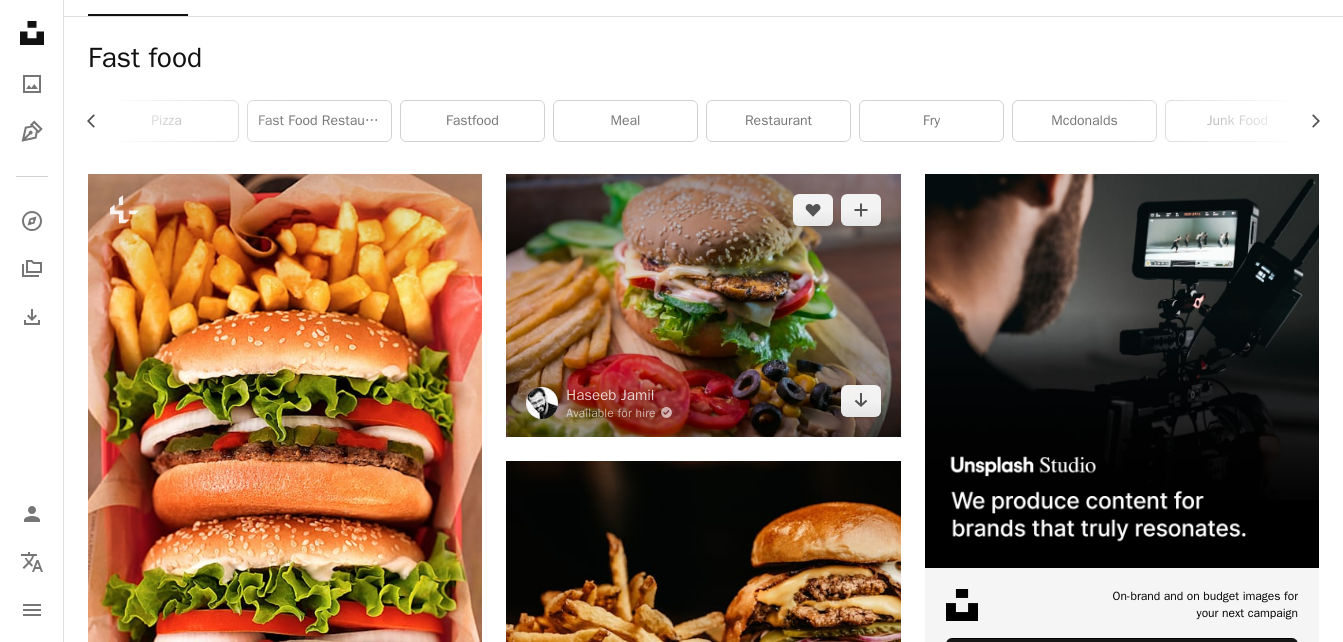 click at bounding box center (703, 305) 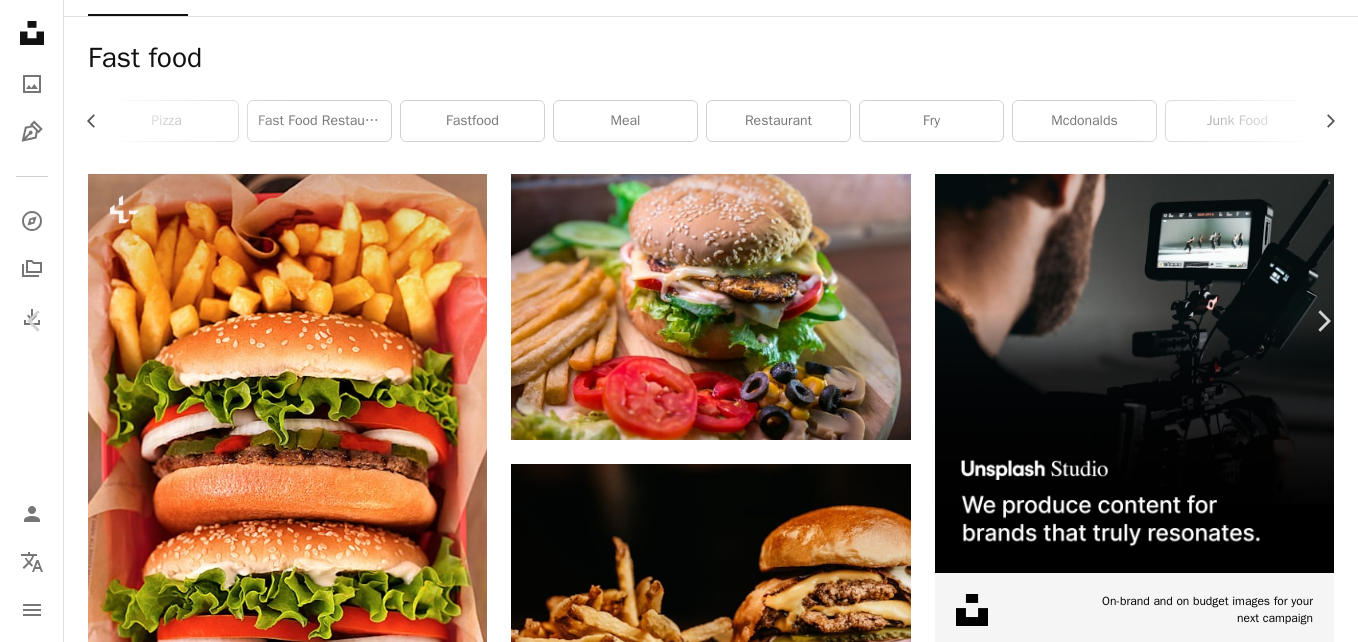 scroll, scrollTop: 2400, scrollLeft: 0, axis: vertical 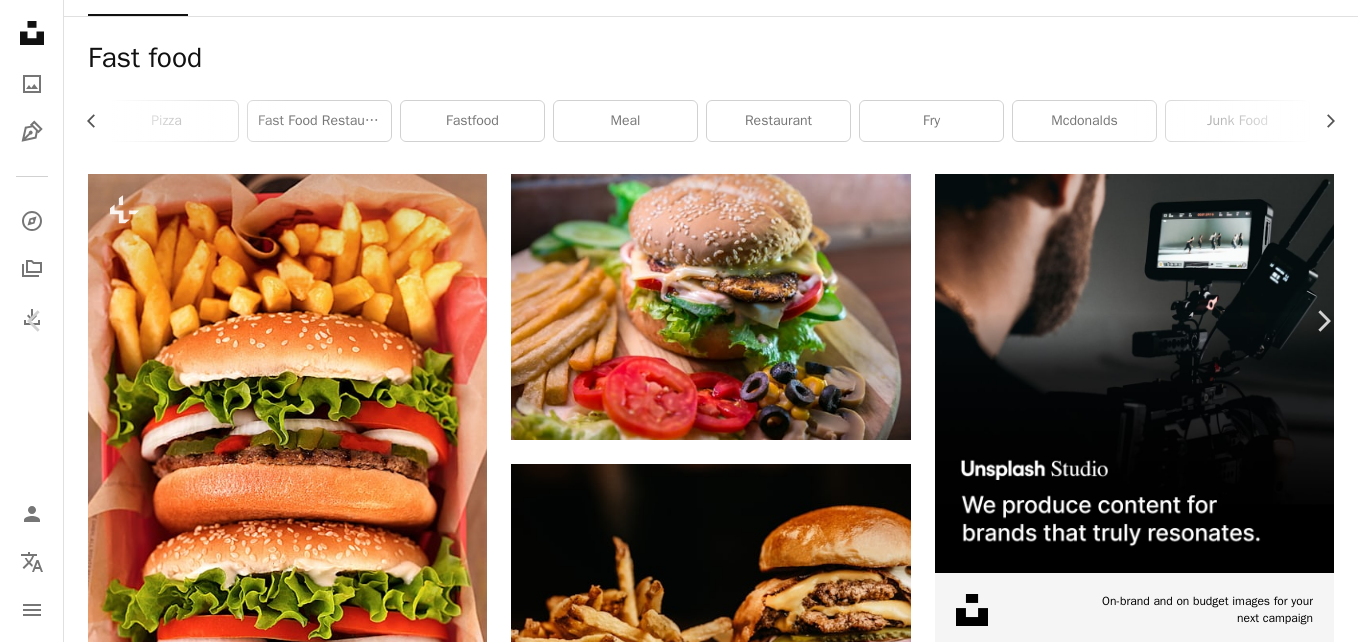click at bounding box center (671, 4451) 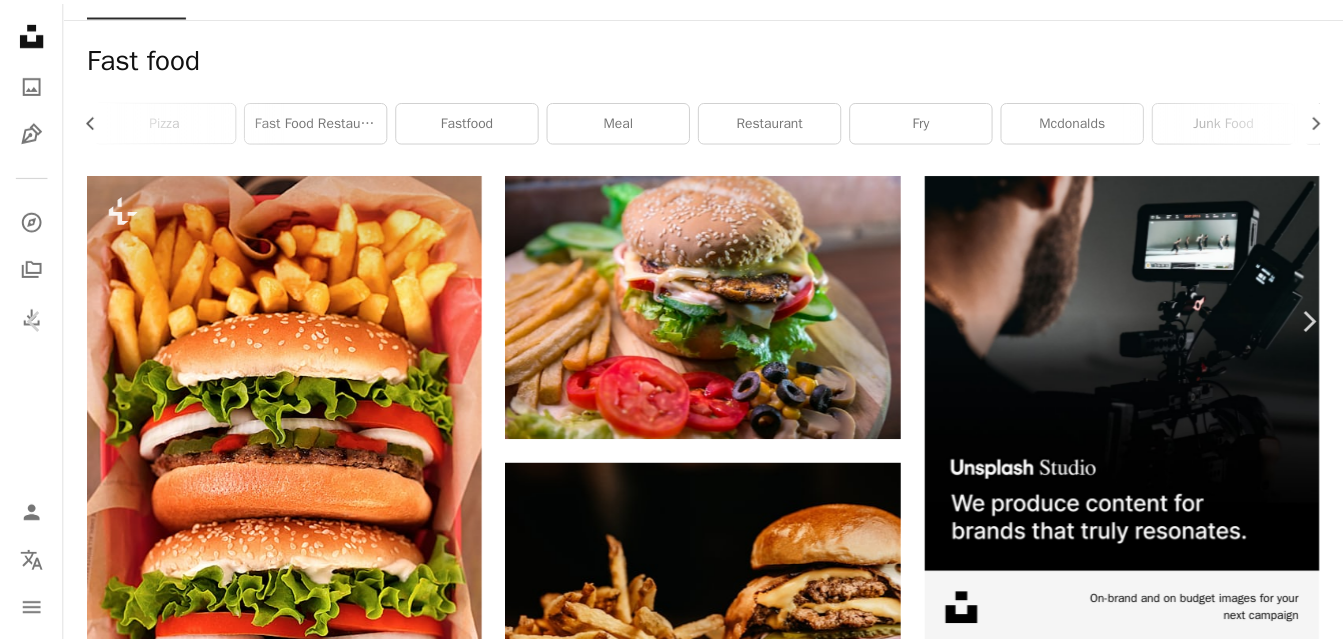 scroll, scrollTop: 0, scrollLeft: 0, axis: both 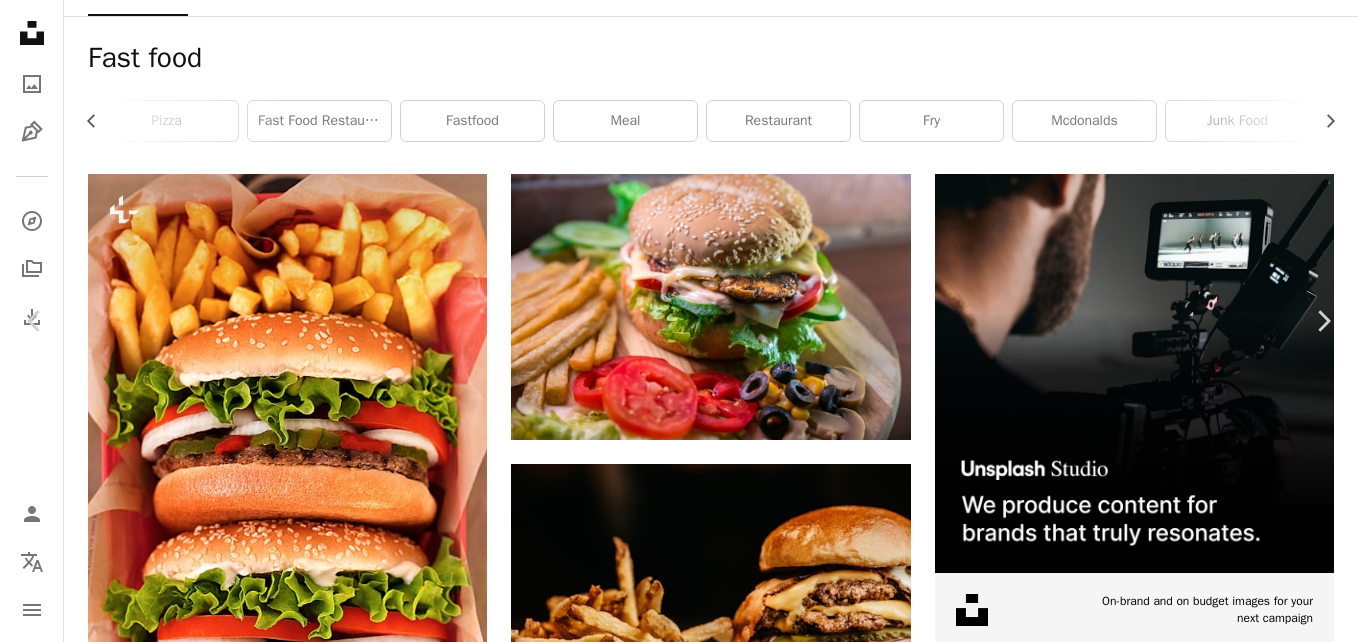 click on "An X shape" at bounding box center [20, 20] 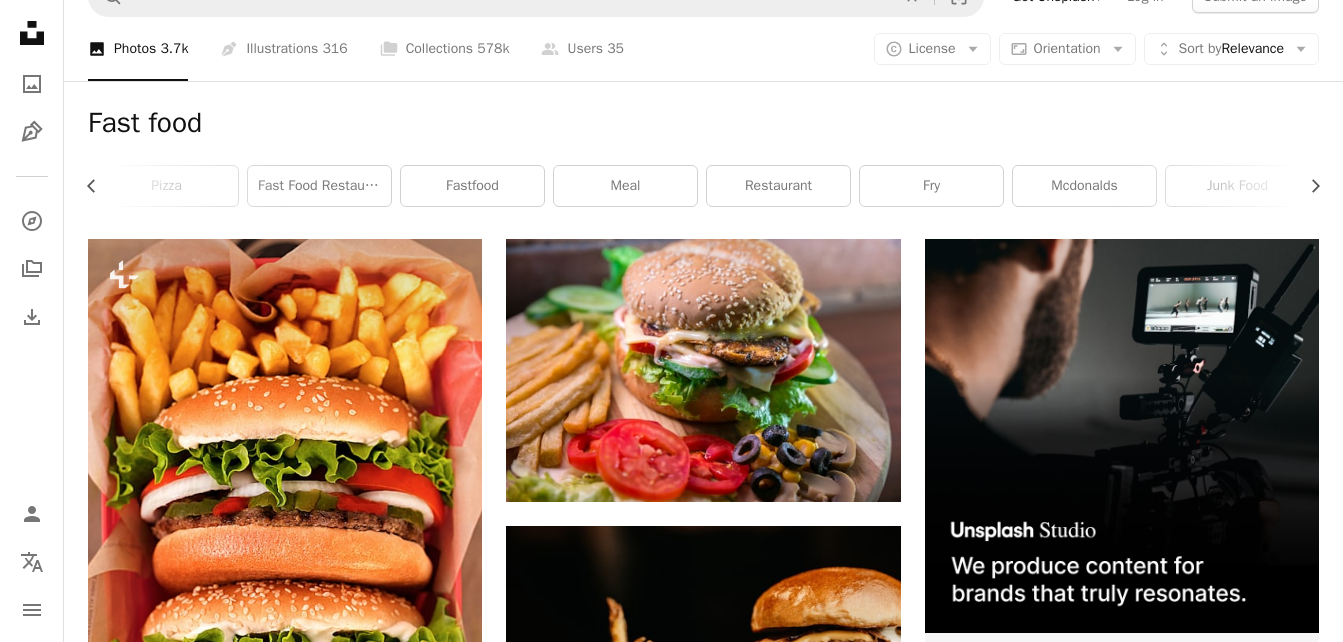 scroll, scrollTop: 0, scrollLeft: 0, axis: both 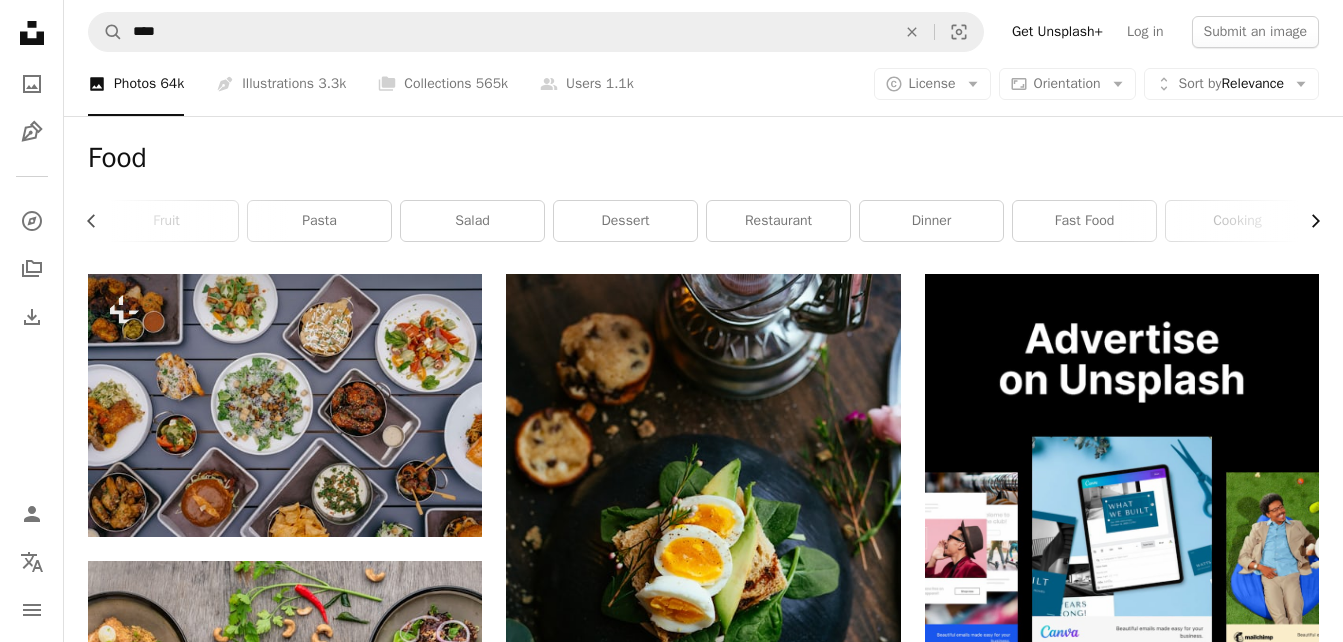 click on "Chevron right" 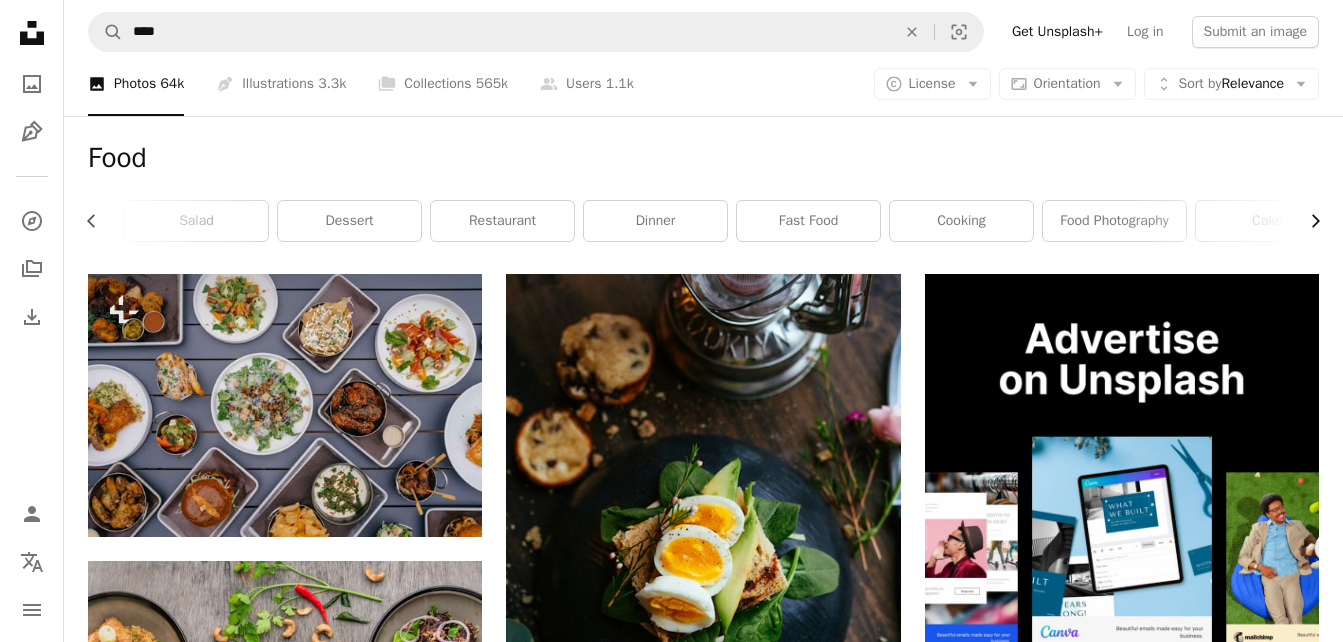 scroll, scrollTop: 0, scrollLeft: 597, axis: horizontal 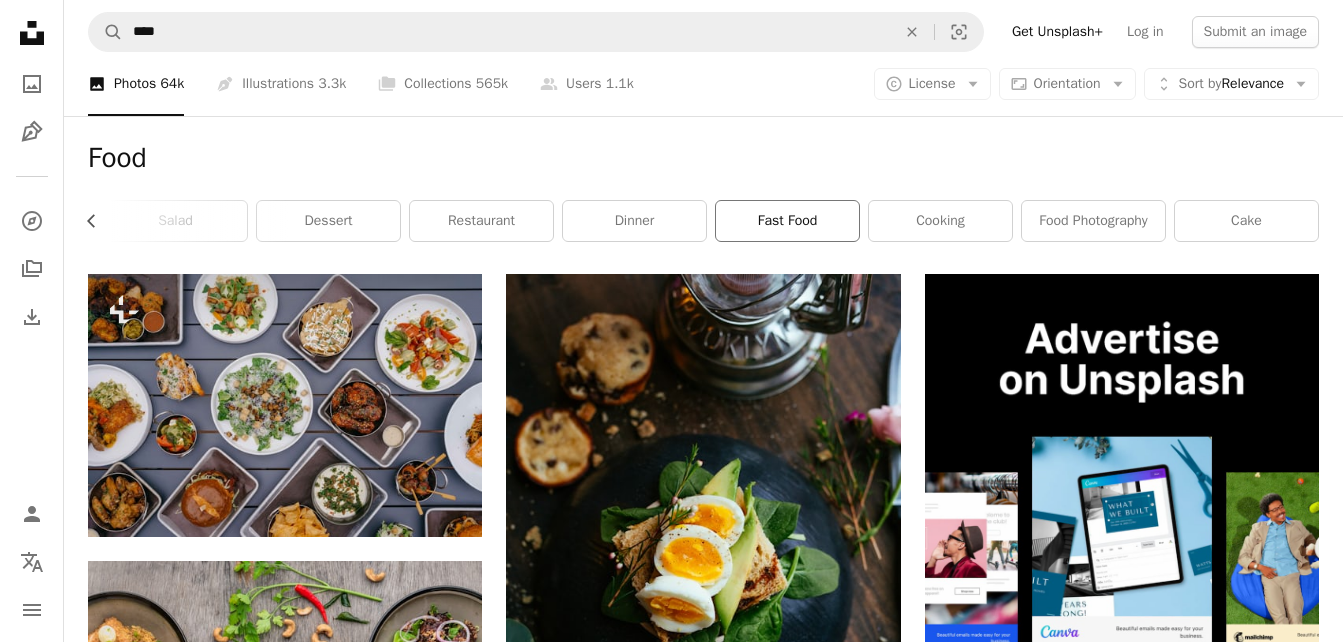 click on "fast food" at bounding box center (787, 221) 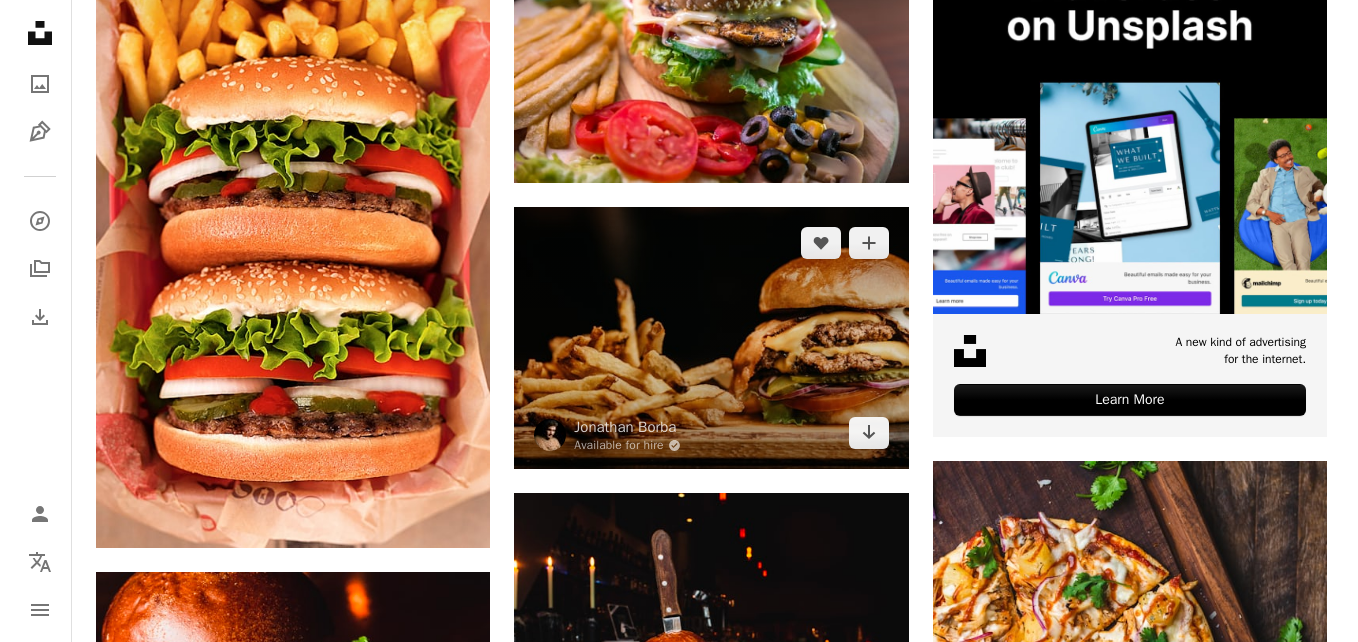 scroll, scrollTop: 400, scrollLeft: 0, axis: vertical 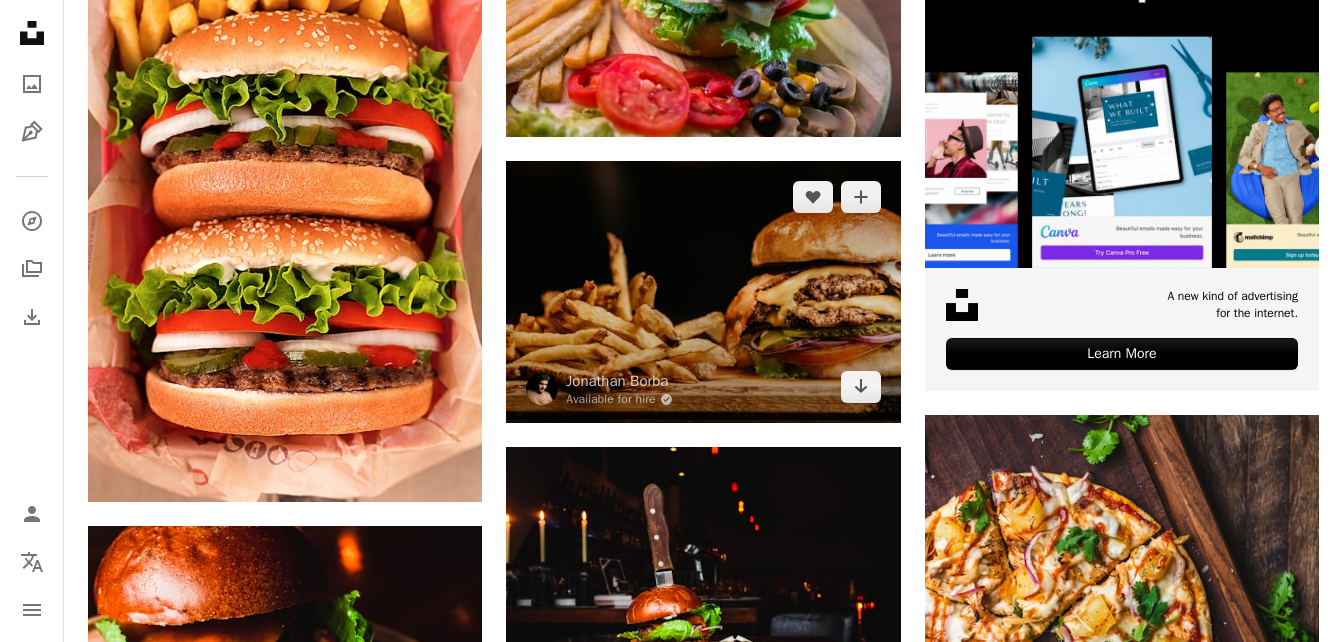 click at bounding box center [703, 292] 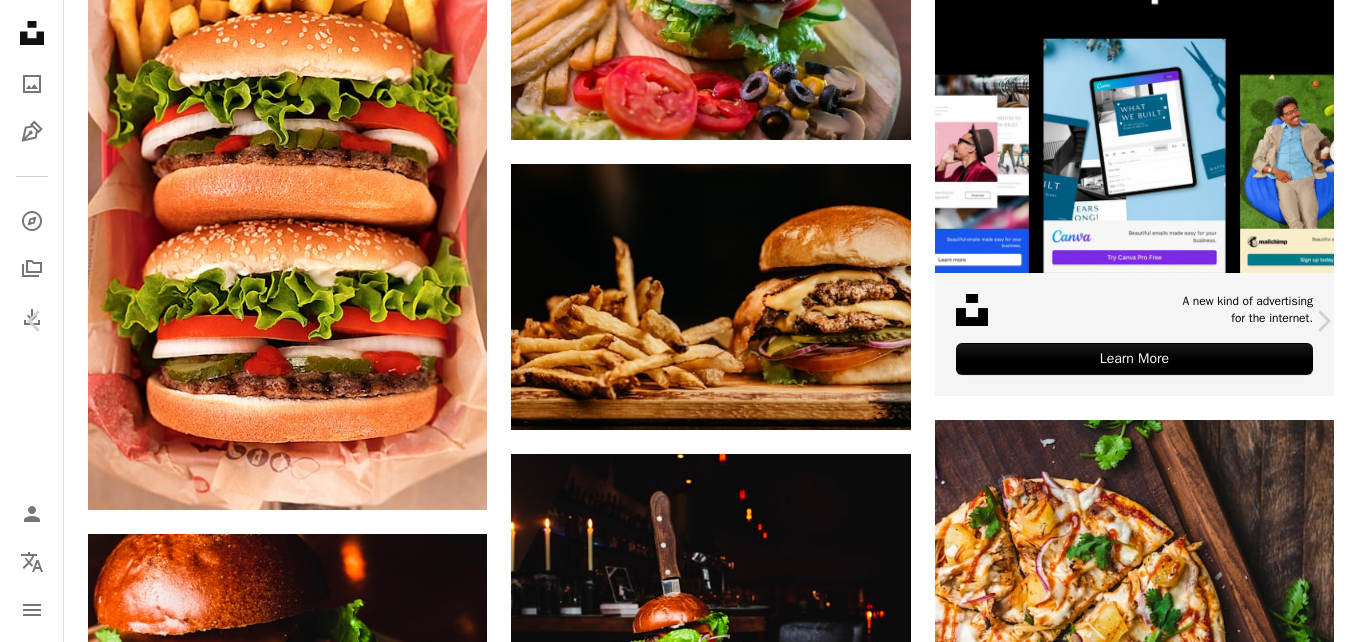 scroll, scrollTop: 200, scrollLeft: 0, axis: vertical 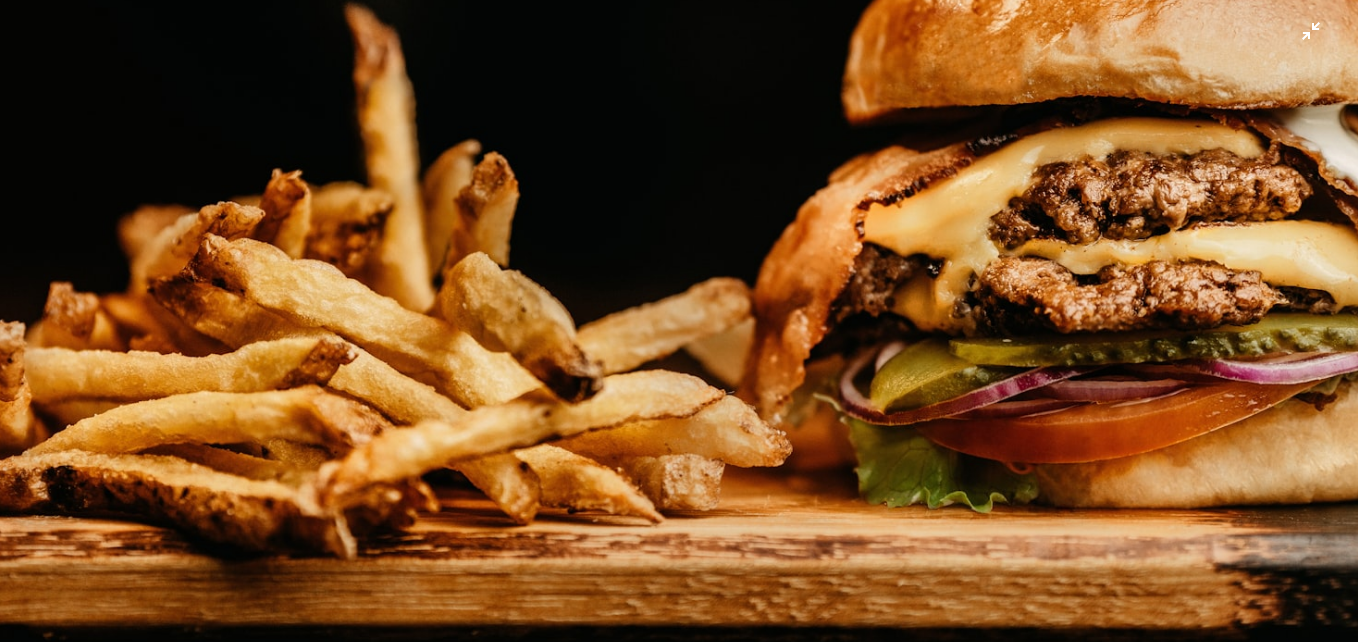 click at bounding box center (679, 209) 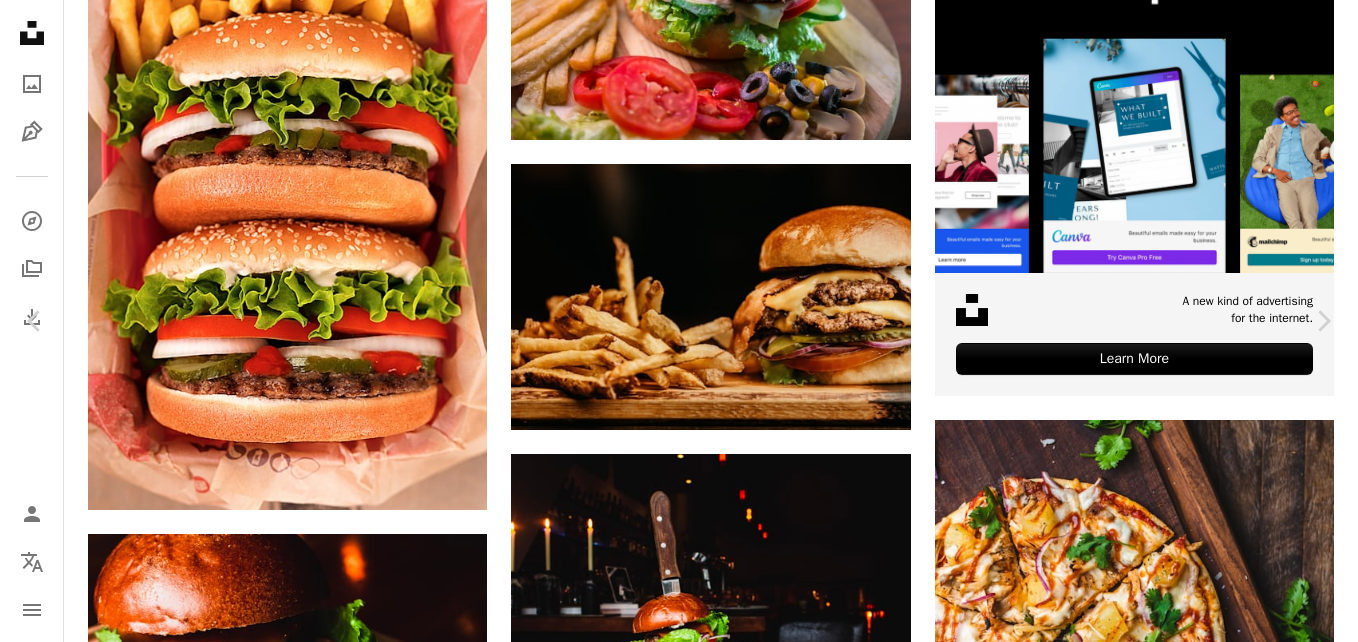 click on "Download free" at bounding box center [1159, 3930] 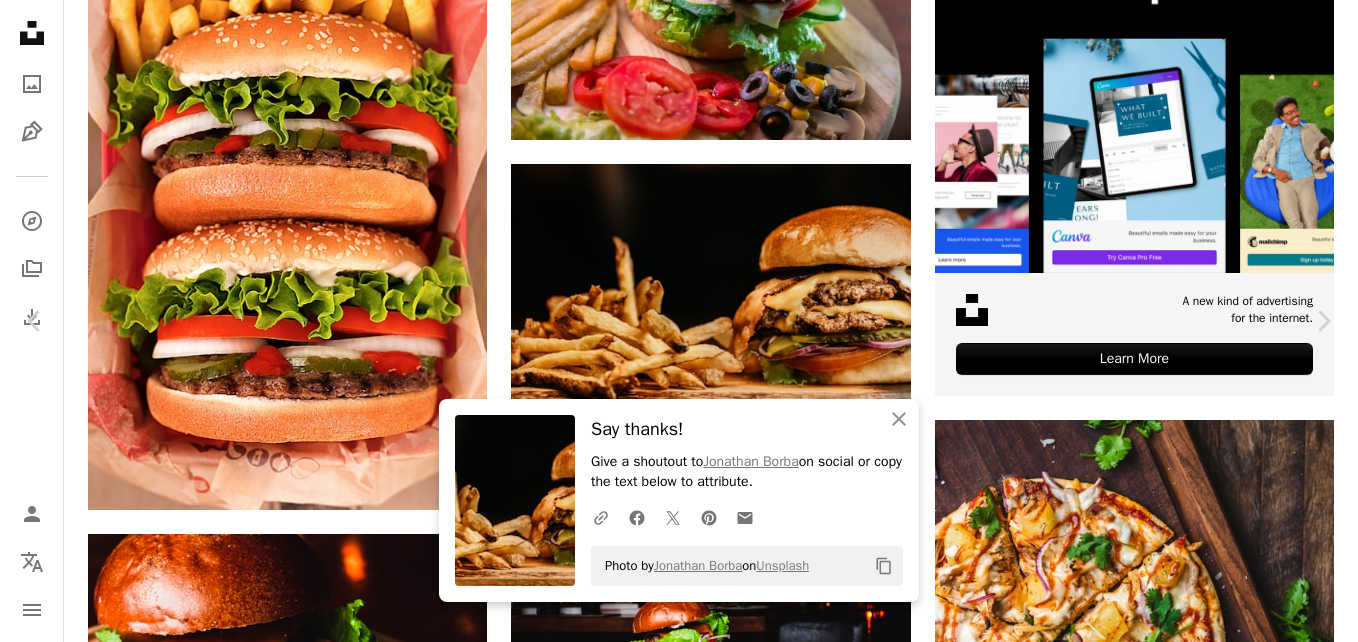 click on "Zoom in" at bounding box center (671, 4189) 